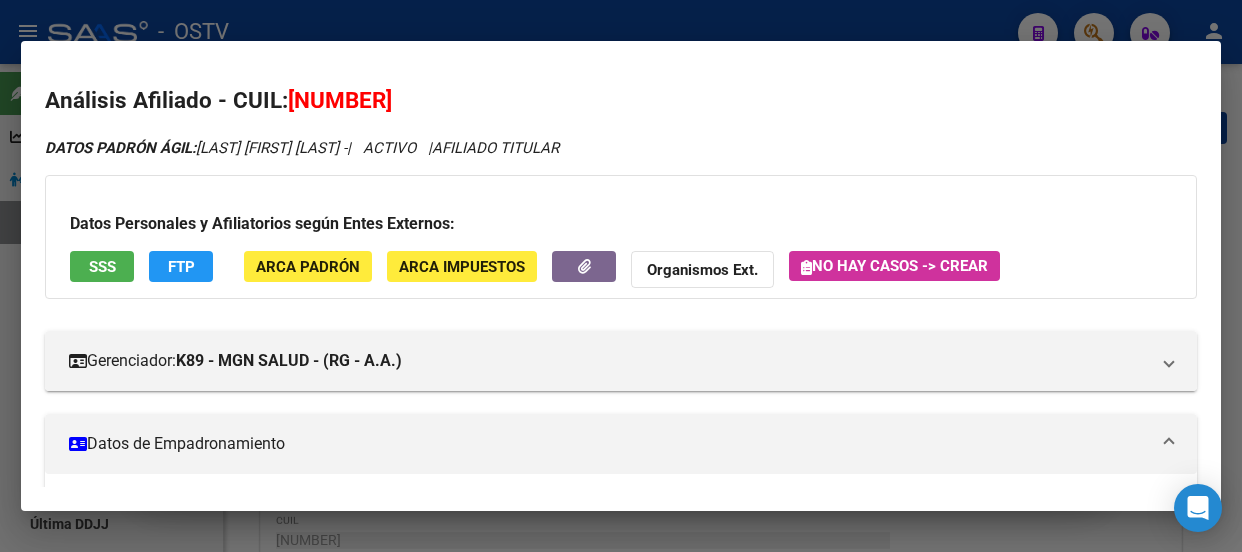scroll, scrollTop: 0, scrollLeft: 0, axis: both 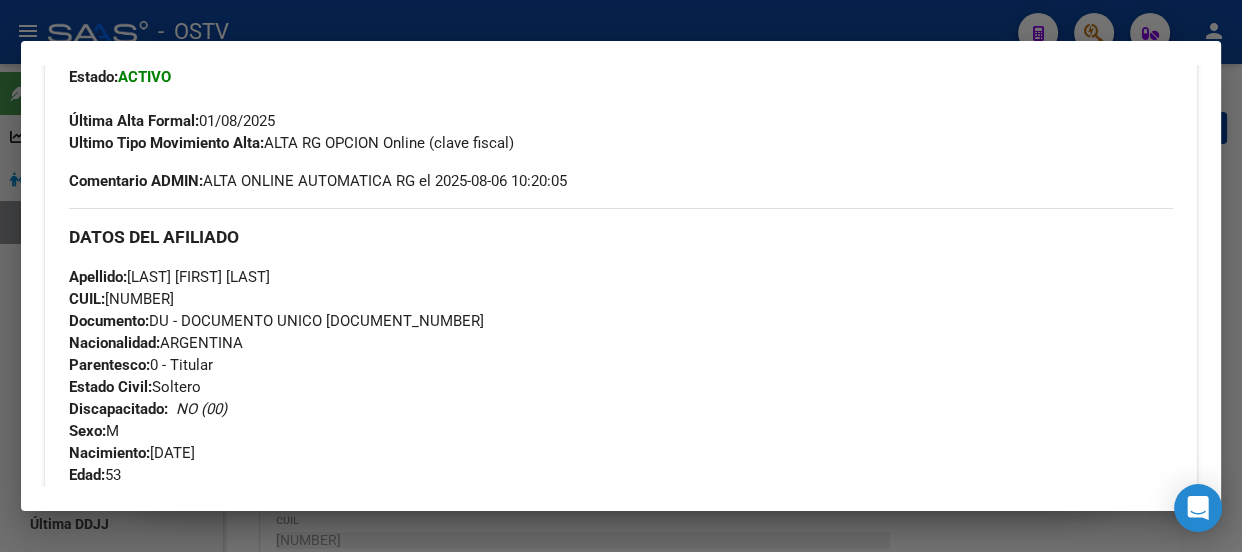 click at bounding box center (621, 276) 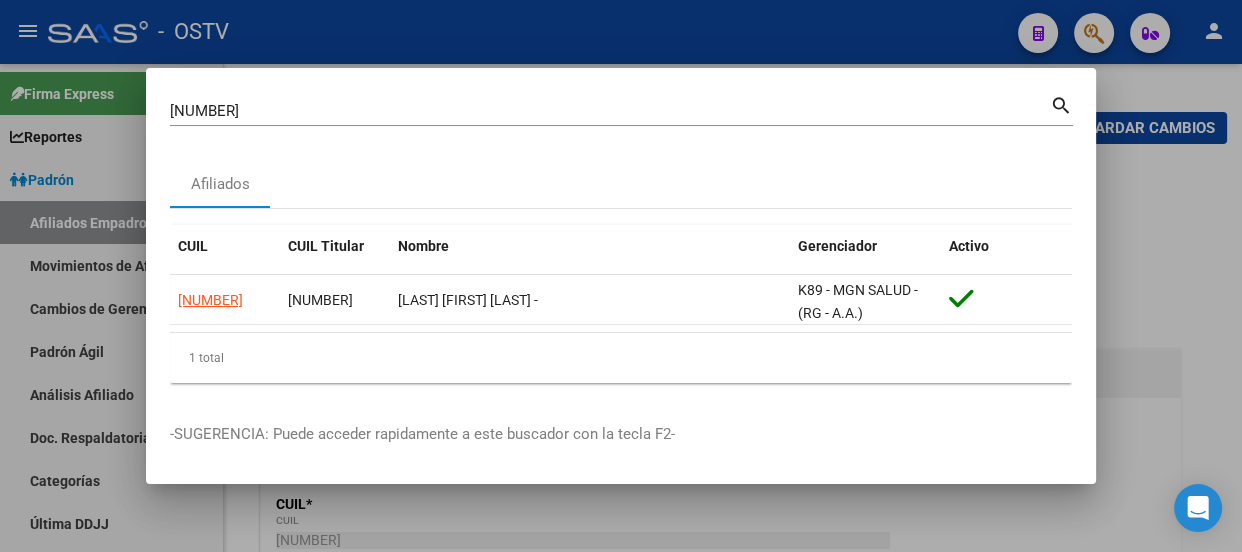 click on "[NUMBER]" at bounding box center [610, 111] 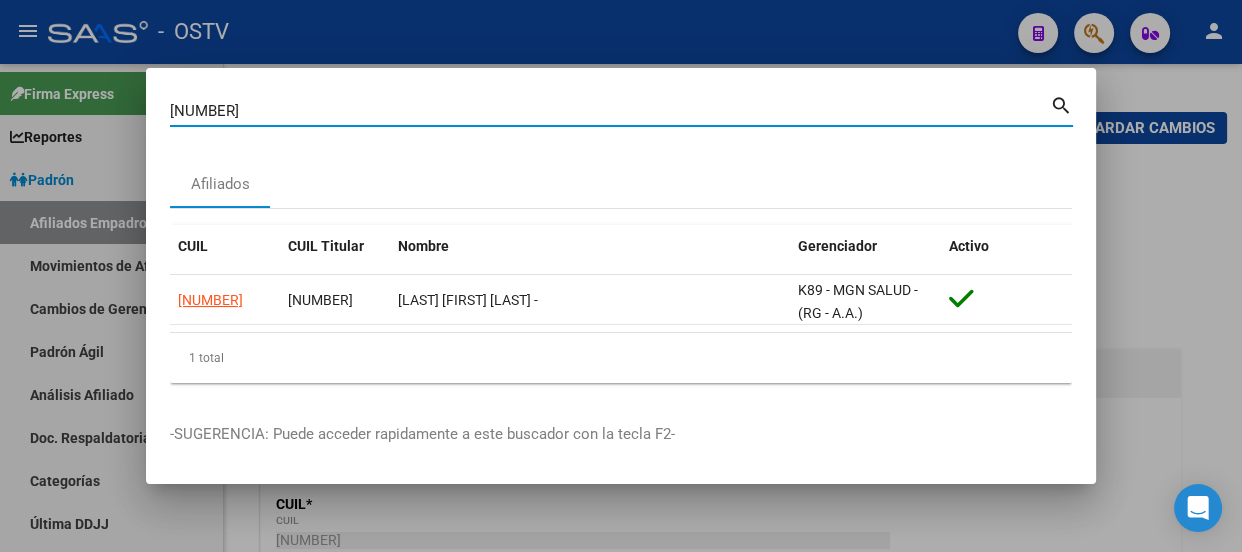 click on "[NUMBER]" at bounding box center (610, 111) 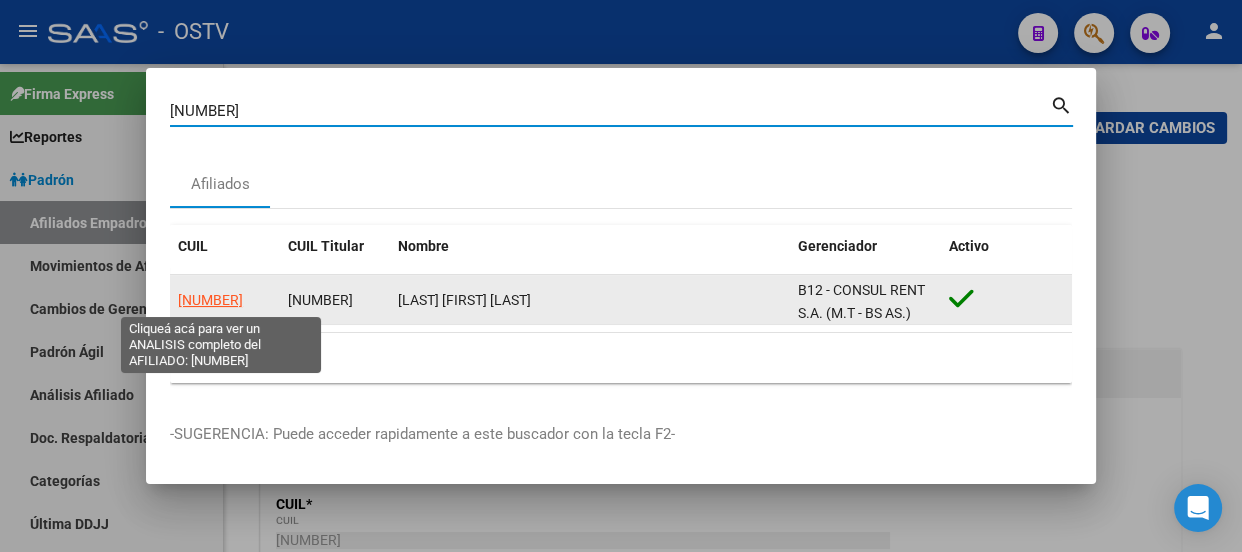 click on "[NUMBER]" 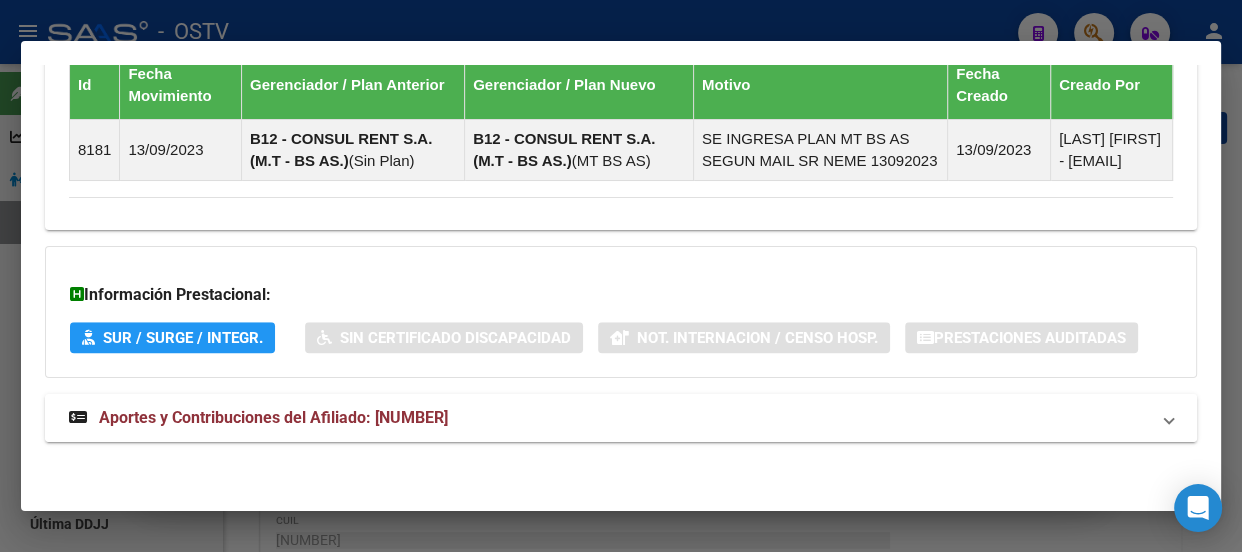 click on "Aportes y Contribuciones del Afiliado: [NUMBER]" at bounding box center (273, 417) 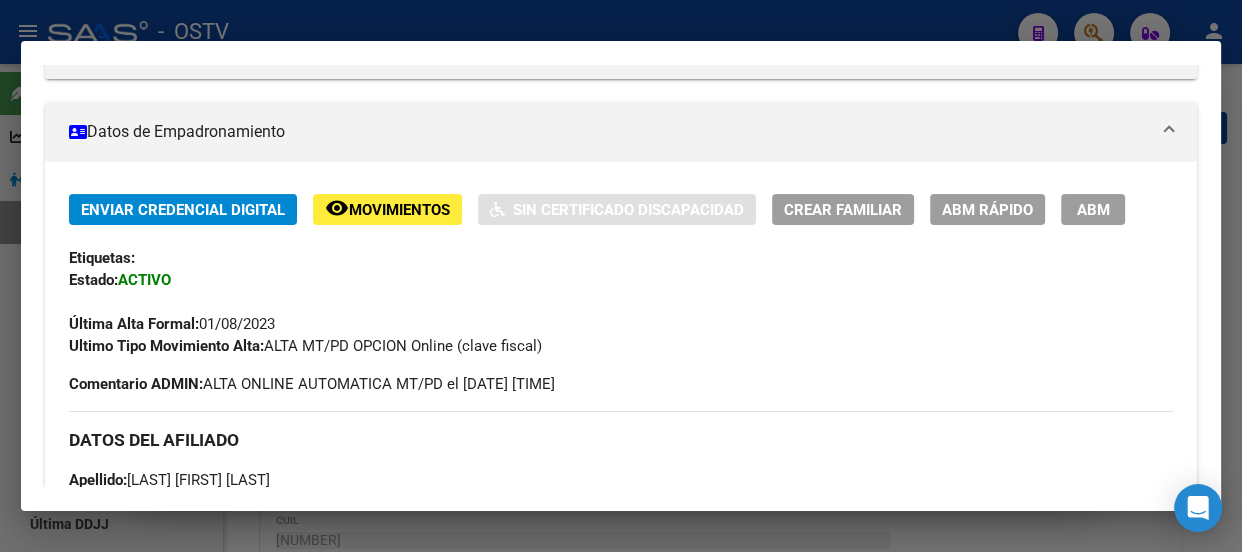 scroll, scrollTop: 70, scrollLeft: 0, axis: vertical 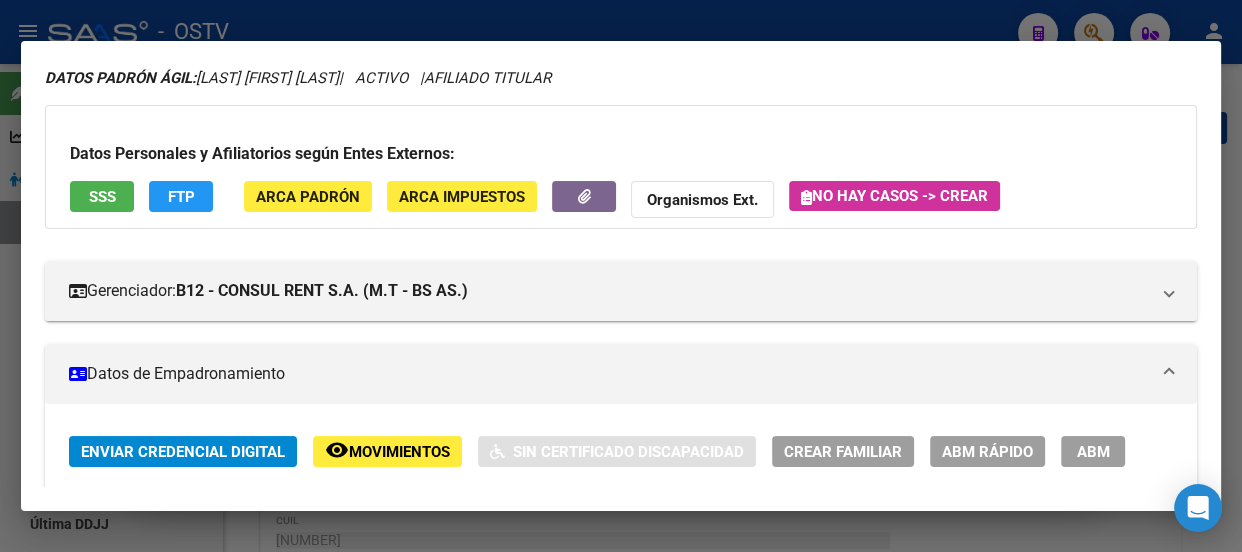 click on "Datos Personales y Afiliatorios según Entes Externos: SSS FTP ARCA Padrón ARCA Impuestos Organismos Ext.   No hay casos -> Crear" at bounding box center (621, 167) 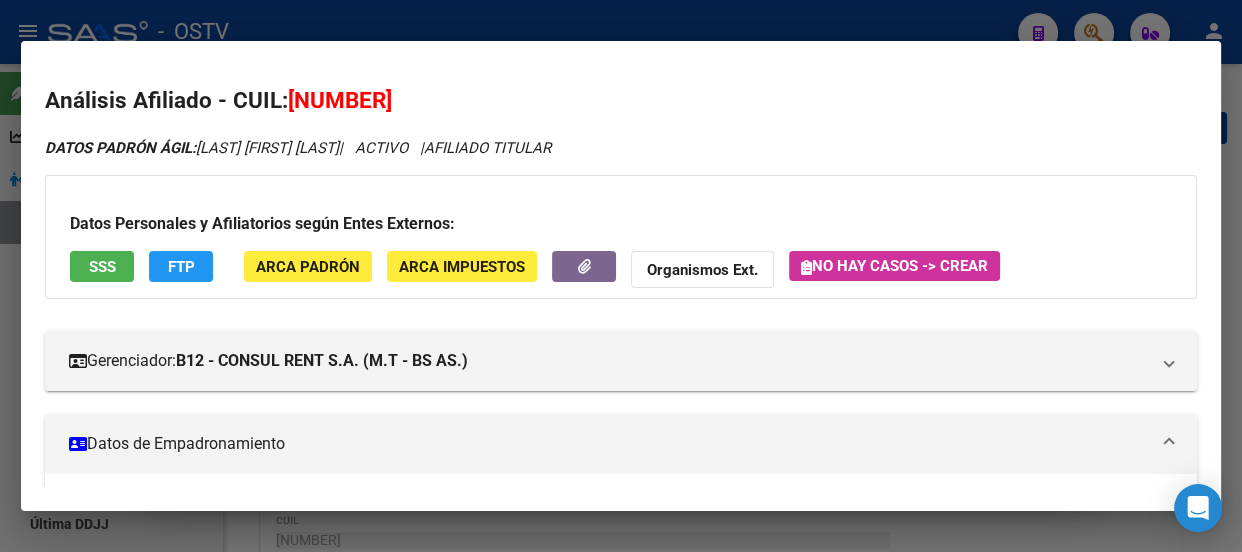 scroll, scrollTop: 0, scrollLeft: 0, axis: both 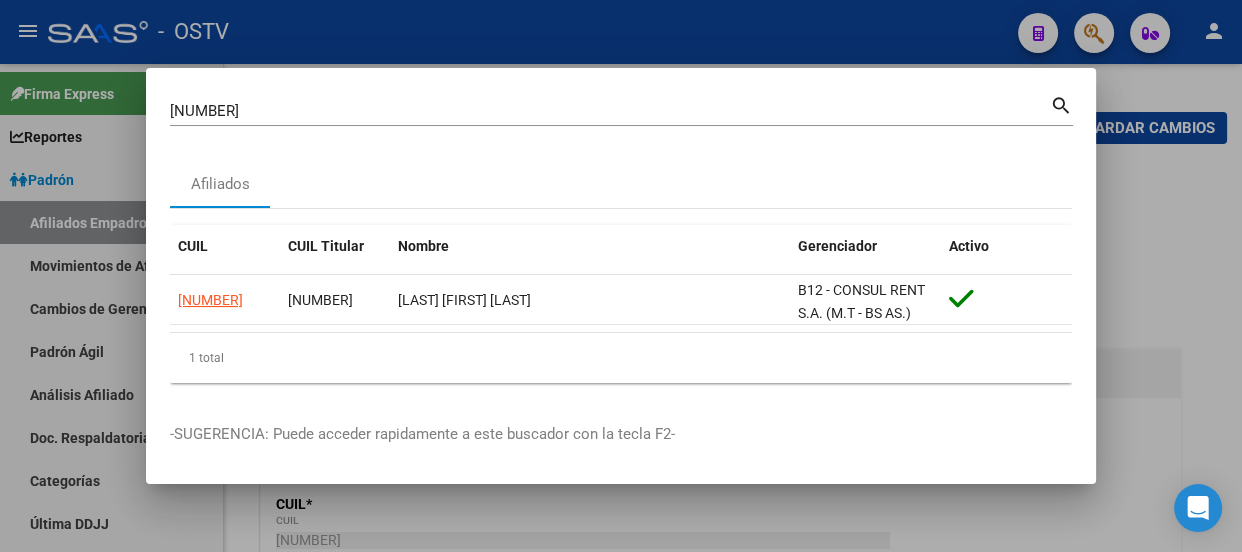 click on "[NUMBER] Buscar (apellido, dni, cuil, nro traspaso, cuit, obra social)" at bounding box center (610, 111) 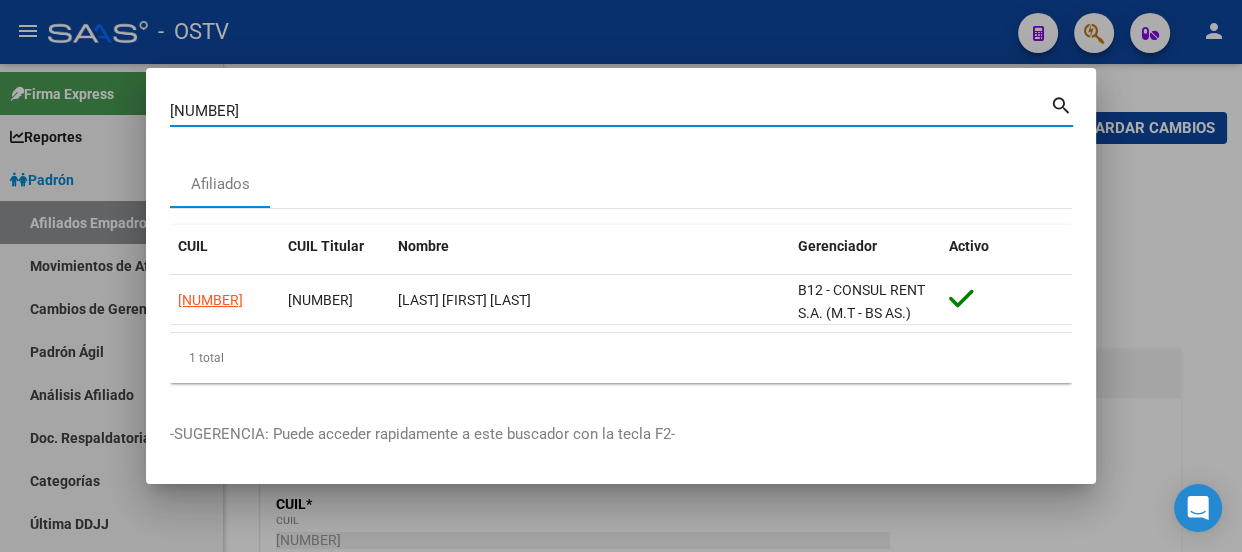 click on "[NUMBER]" at bounding box center (610, 111) 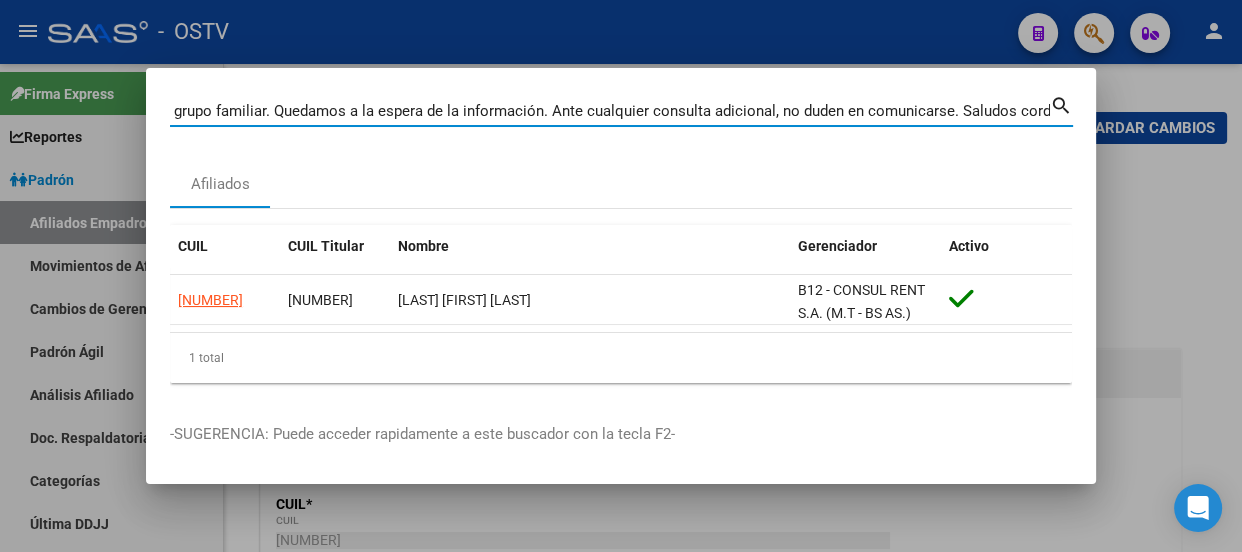 type on "Para incluir a miembros de su grupo familiar, deberán ser agregados previamente al CODEM. Para ello, diríjanse a ANSES y soliciten la planilla correspondiente. Una vez cumplimentada y firmada, les solicitamos proceder de la siguiente manera: 1.	Fotografíen la planilla firmada. 2.	Adjunten también una foto del DNI y partida de nacimiento (en el caso de sus hijos) y/o foto del DNI y certificado de matrimonio/convivencia ( en el caso de su cónyuge) Por favor, envíenos estos documentos (planilla, DNI y partida) para que podamos avanzar con la emisión de las credenciales del grupo familiar. Quedamos a la espera de la información. Ante cualquier consulta adicional, no duden en comunicarse. Saludos cordiales" 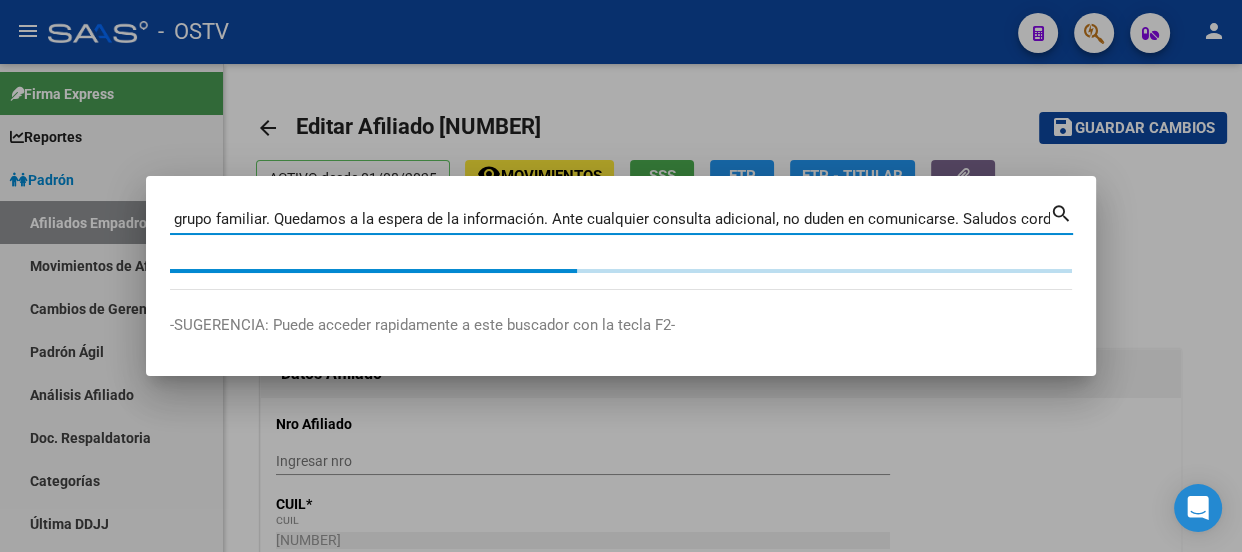 scroll, scrollTop: 0, scrollLeft: 3873, axis: horizontal 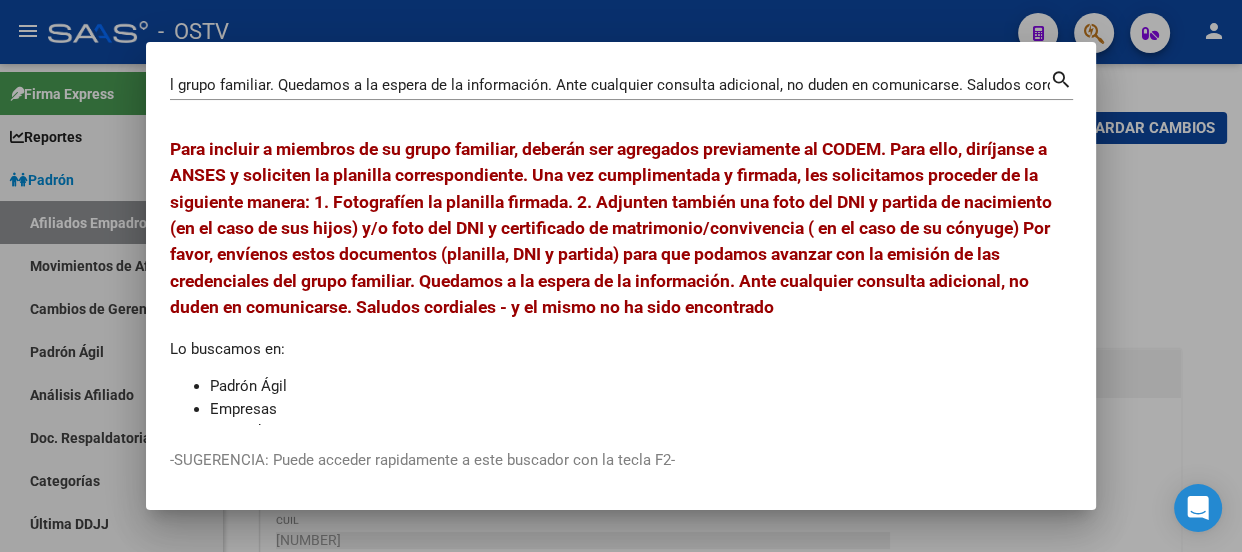 click on "Para incluir a miembros de su grupo familiar, deberán ser agregados previamente al CODEM. Para ello, diríjanse a ANSES y soliciten la planilla correspondiente. Una vez cumplimentada y firmada, les solicitamos proceder de la siguiente manera: 1. Fotografíen la planilla firmada. 2. Adjunten también una foto del DNI y partida de nacimiento (en el caso de sus hijos) y/o foto del DNI y certificado de matrimonio/convivencia ( en el caso de su cónyuge) Por favor, envíenos estos documentos (planilla, DNI y partida) para que podamos avanzar con la emisión de las credenciales del grupo familiar. Quedamos a la espera de la información. Ante cualquier consulta adicional, no duden en comunicarse. Saludos cordiales Buscar (apellido, dni, cuil, nro traspaso, cuit, obra social) search" at bounding box center (621, 92) 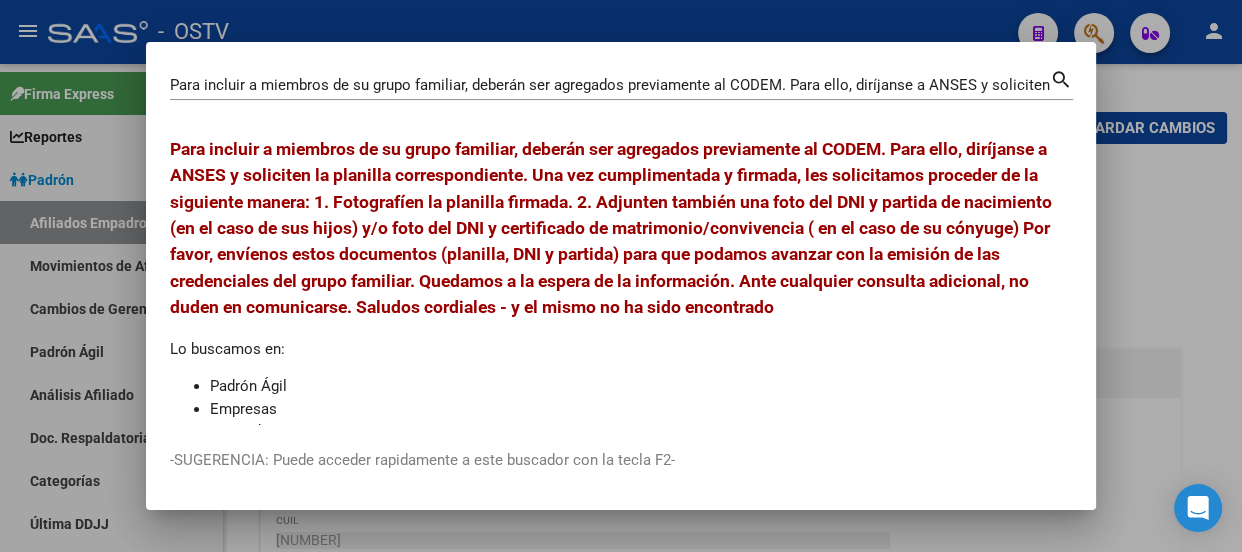 click on "Para incluir a miembros de su grupo familiar, deberán ser agregados previamente al CODEM. Para ello, diríjanse a ANSES y soliciten la planilla correspondiente. Una vez cumplimentada y firmada, les solicitamos proceder de la siguiente manera: 1.	Fotografíen la planilla firmada. 2.	Adjunten también una foto del DNI y partida de nacimiento (en el caso de sus hijos) y/o foto del DNI y certificado de matrimonio/convivencia ( en el caso de su cónyuge) Por favor, envíenos estos documentos (planilla, DNI y partida) para que podamos avanzar con la emisión de las credenciales del grupo familiar. Quedamos a la espera de la información. Ante cualquier consulta adicional, no duden en comunicarse. Saludos cordiales" at bounding box center [610, 85] 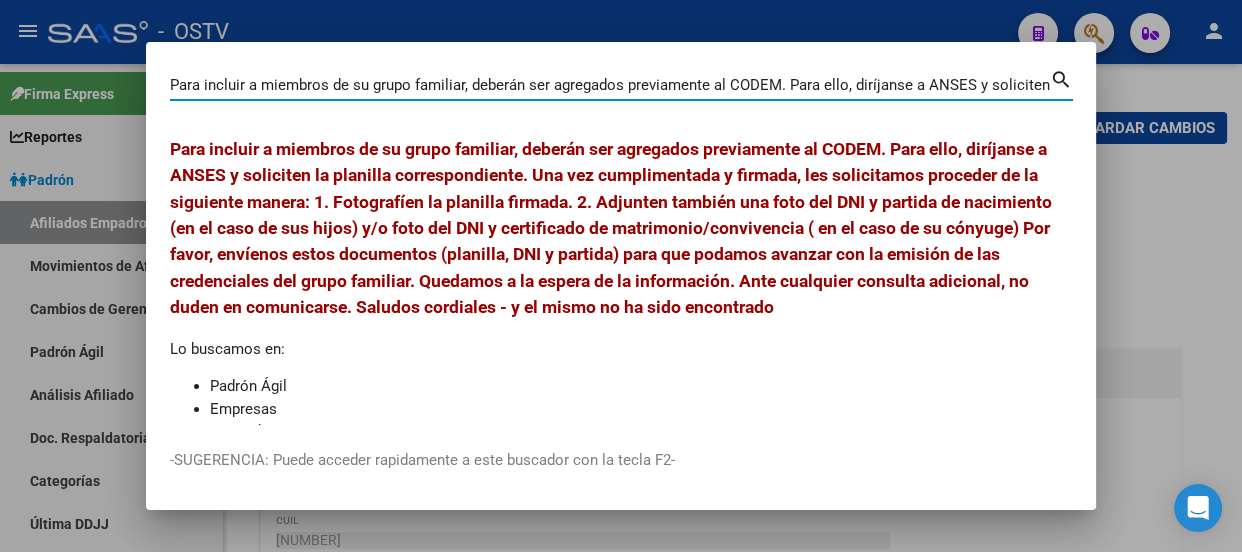 click on "Para incluir a miembros de su grupo familiar, deberán ser agregados previamente al CODEM. Para ello, diríjanse a ANSES y soliciten la planilla correspondiente. Una vez cumplimentada y firmada, les solicitamos proceder de la siguiente manera: 1.	Fotografíen la planilla firmada. 2.	Adjunten también una foto del DNI y partida de nacimiento (en el caso de sus hijos) y/o foto del DNI y certificado de matrimonio/convivencia ( en el caso de su cónyuge) Por favor, envíenos estos documentos (planilla, DNI y partida) para que podamos avanzar con la emisión de las credenciales del grupo familiar. Quedamos a la espera de la información. Ante cualquier consulta adicional, no duden en comunicarse. Saludos cordiales" at bounding box center [610, 85] 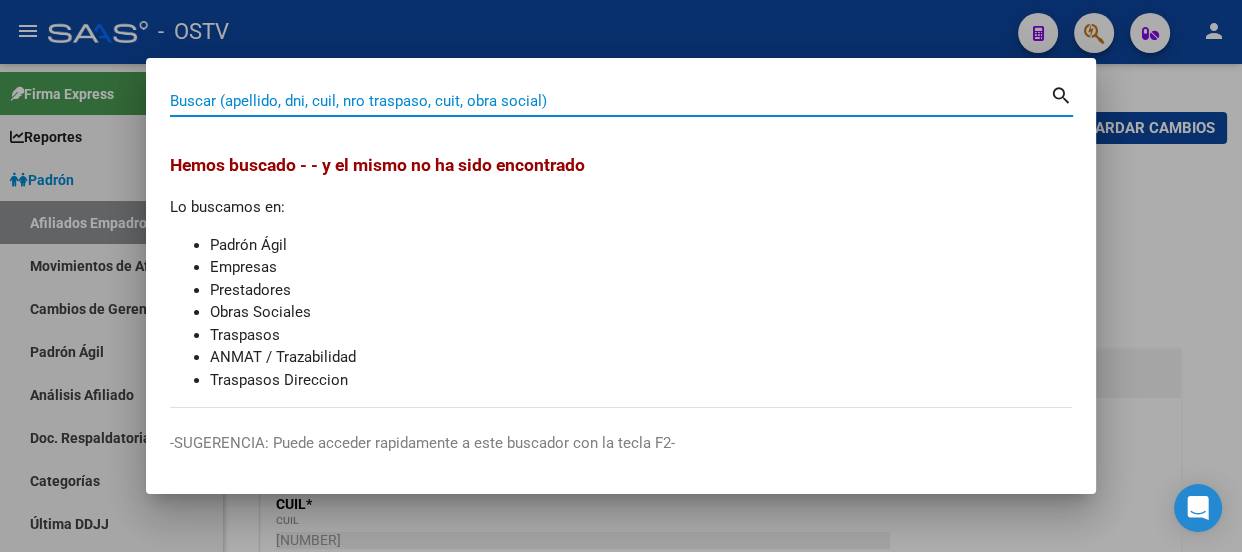 paste on "[NUMBER]" 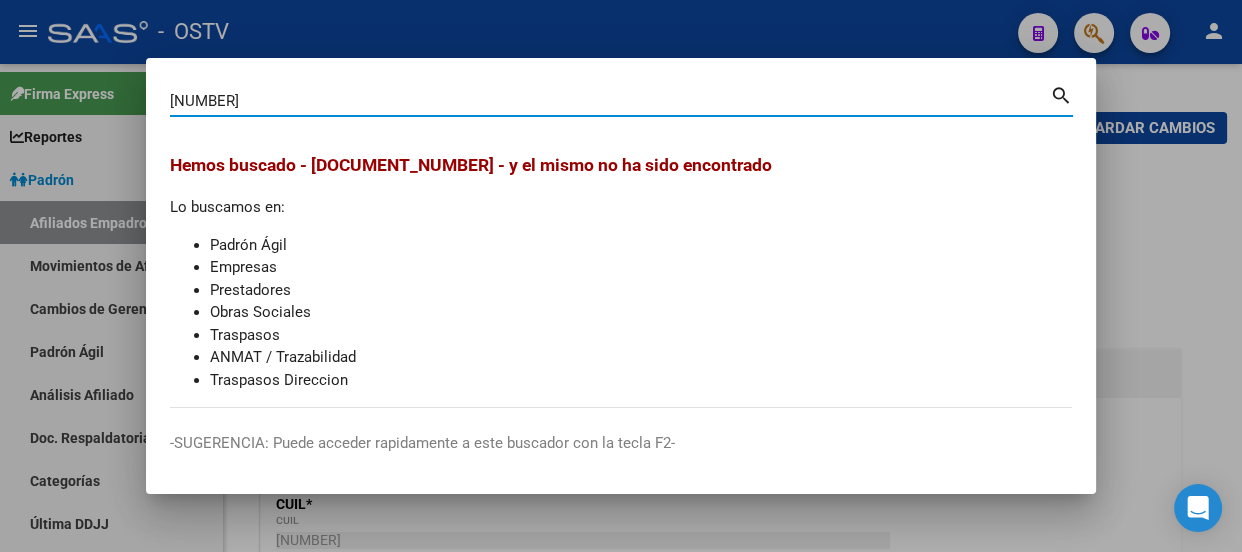 type on "[NUMBER]" 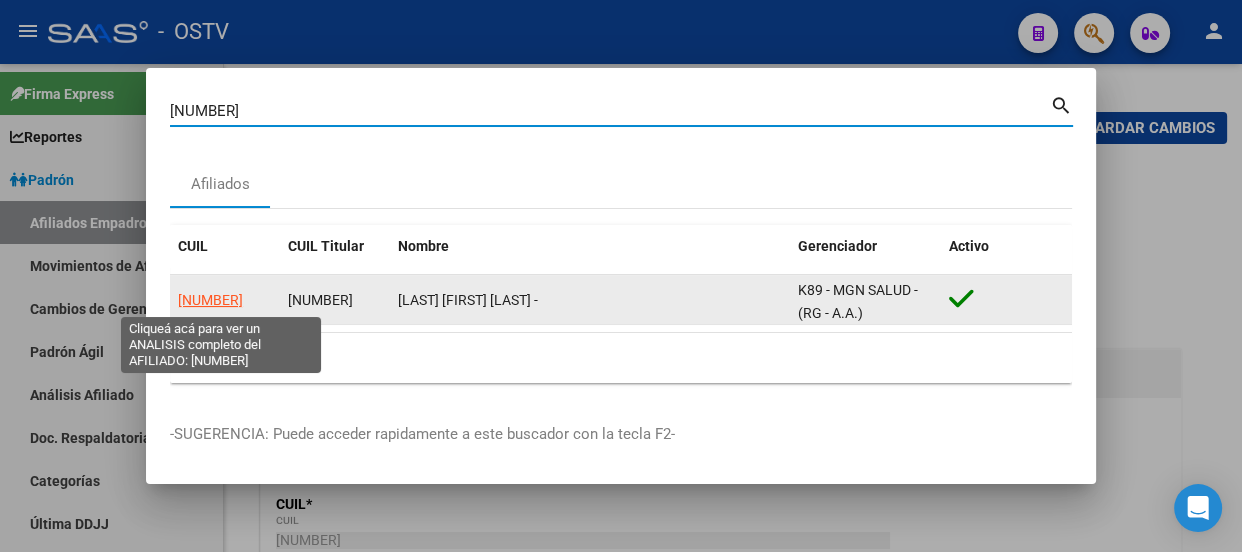 click on "[NUMBER]" 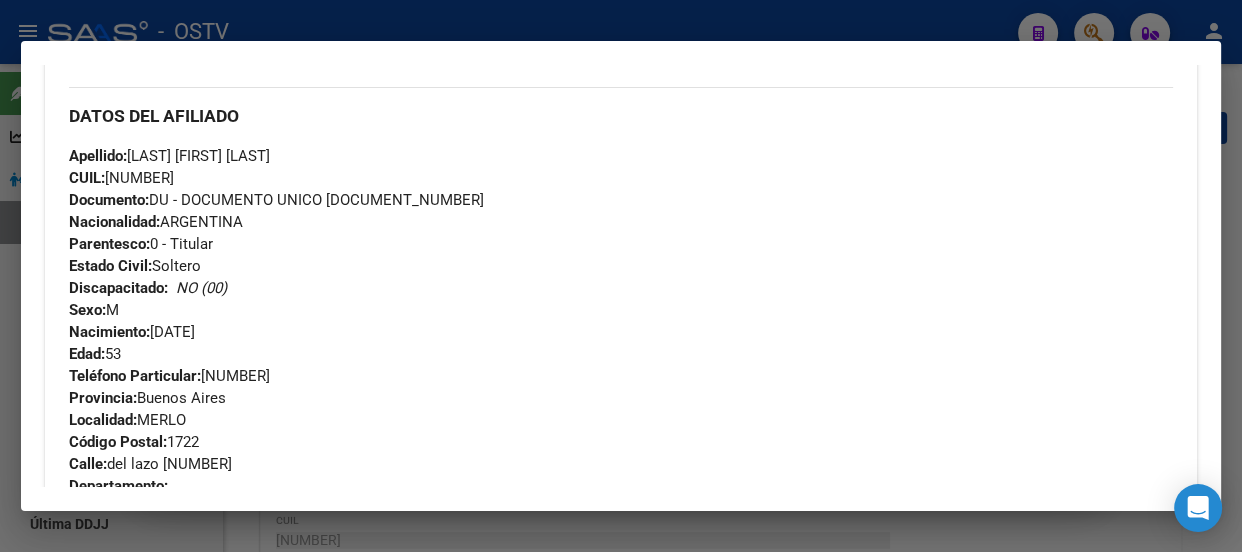 scroll, scrollTop: 545, scrollLeft: 0, axis: vertical 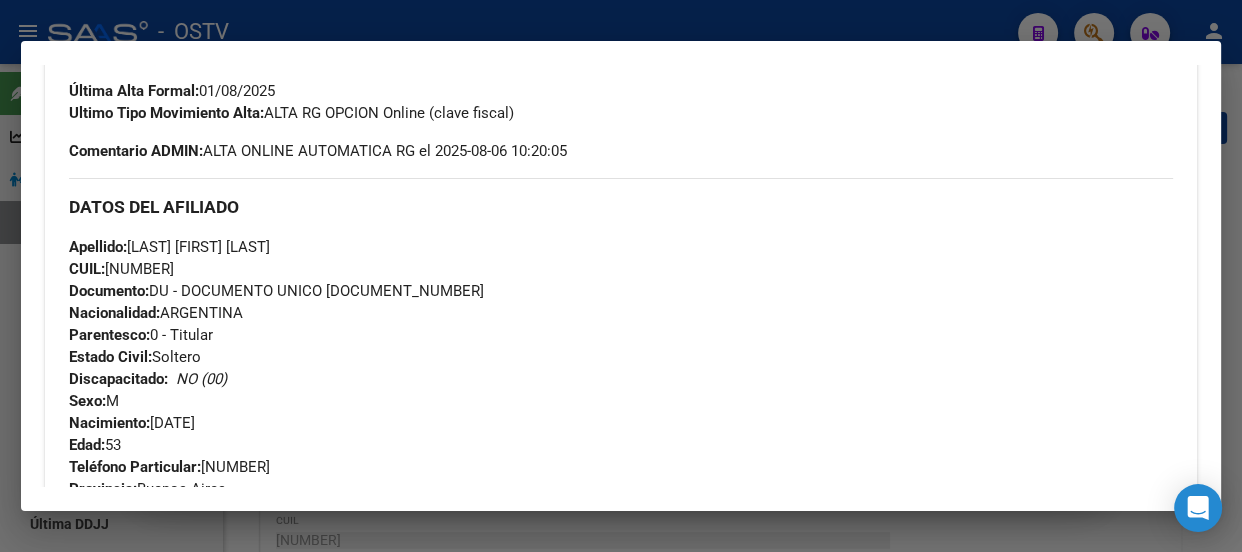 click at bounding box center [621, 276] 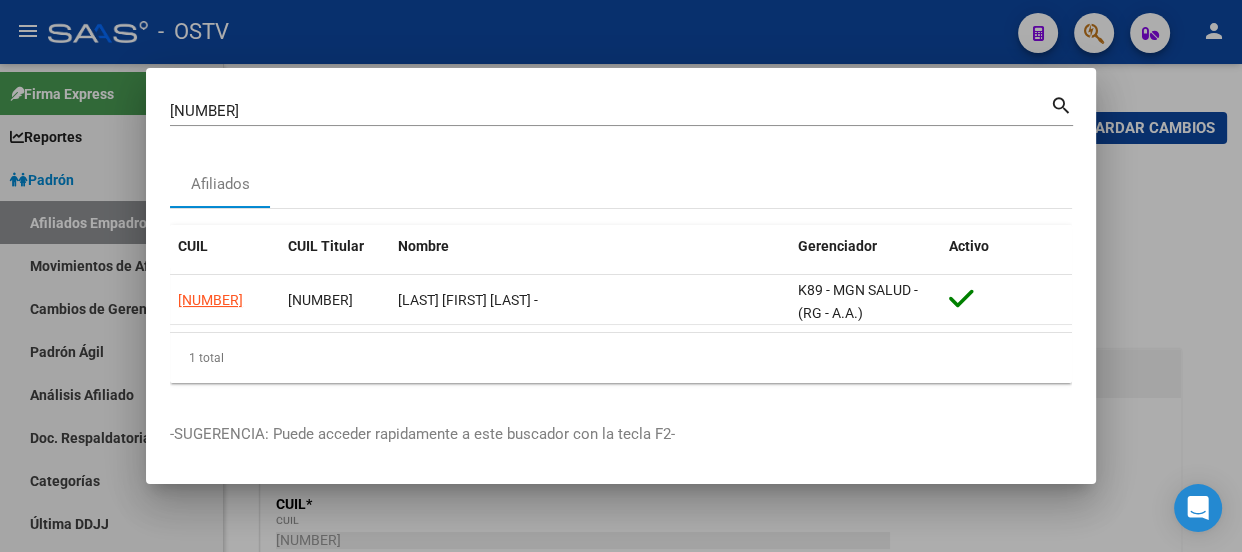 click on "[NUMBER]" at bounding box center [610, 111] 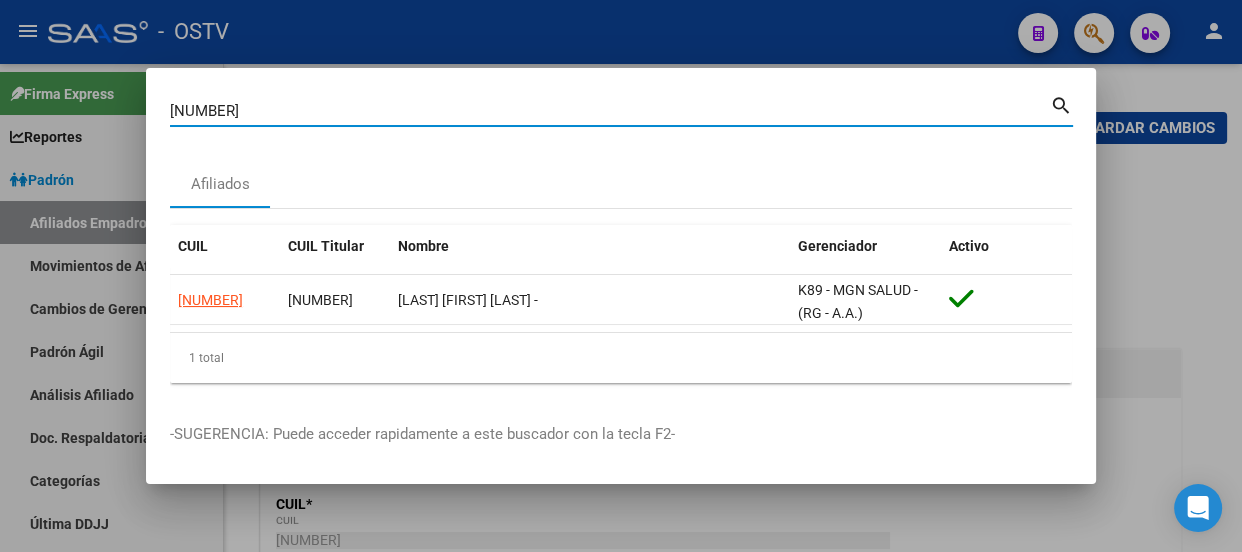 drag, startPoint x: 389, startPoint y: 109, endPoint x: 393, endPoint y: 90, distance: 19.416489 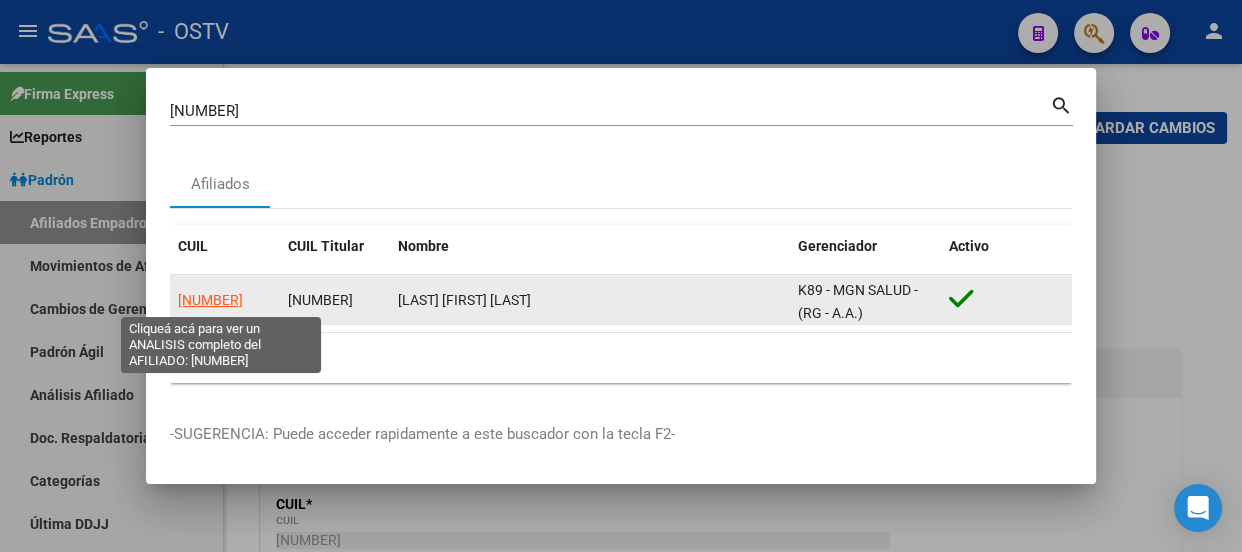 click on "[NUMBER]" 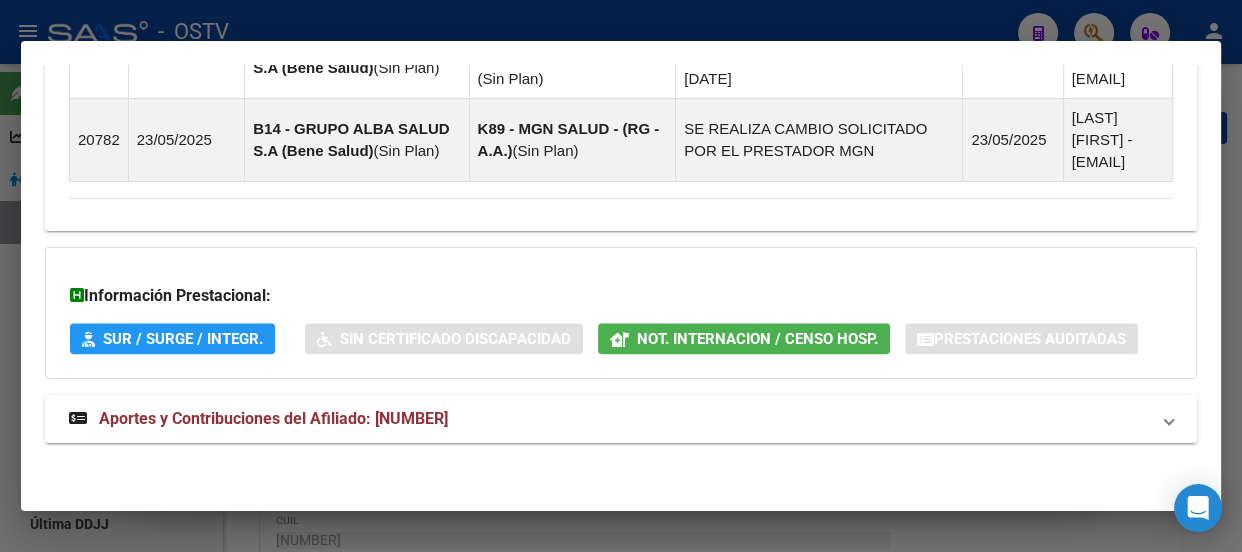 scroll, scrollTop: 2019, scrollLeft: 0, axis: vertical 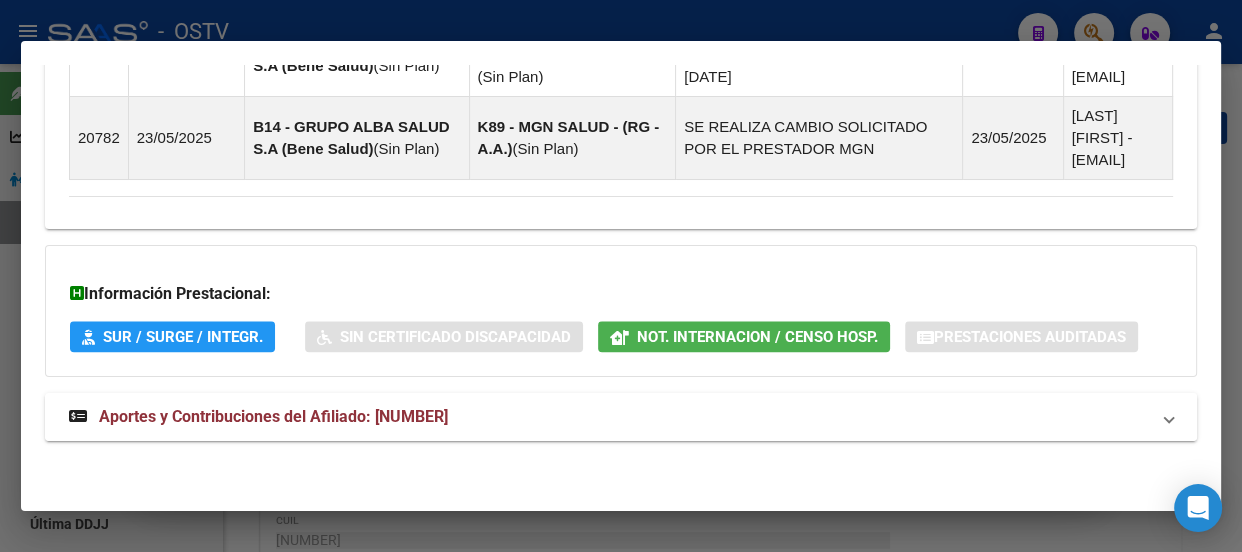 click on "Aportes y Contribuciones del Afiliado: [NUMBER]" at bounding box center (609, 417) 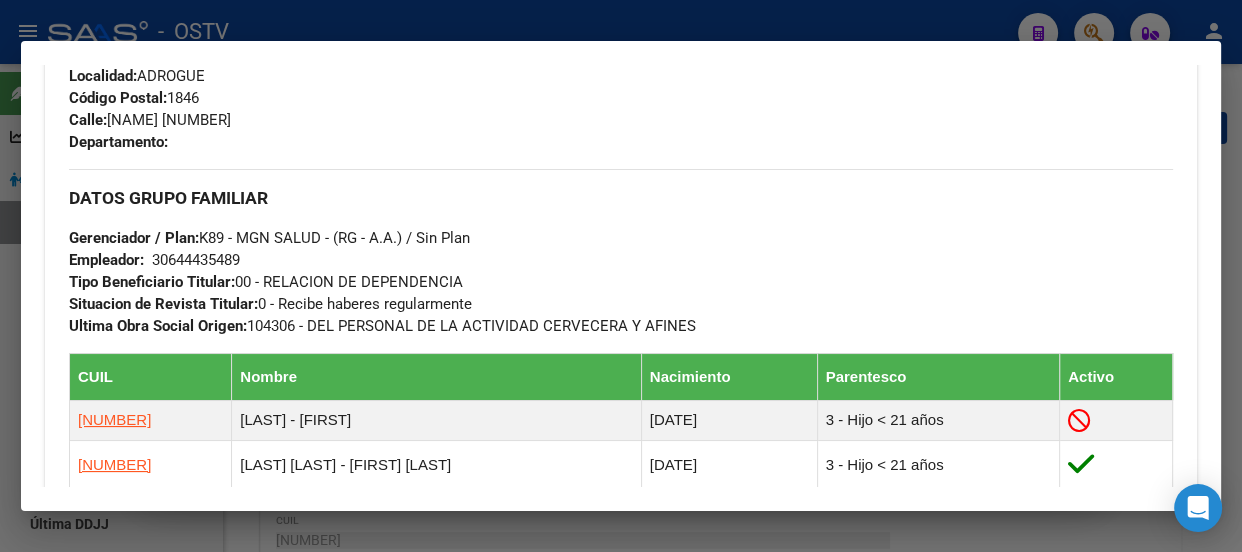 scroll, scrollTop: 343, scrollLeft: 0, axis: vertical 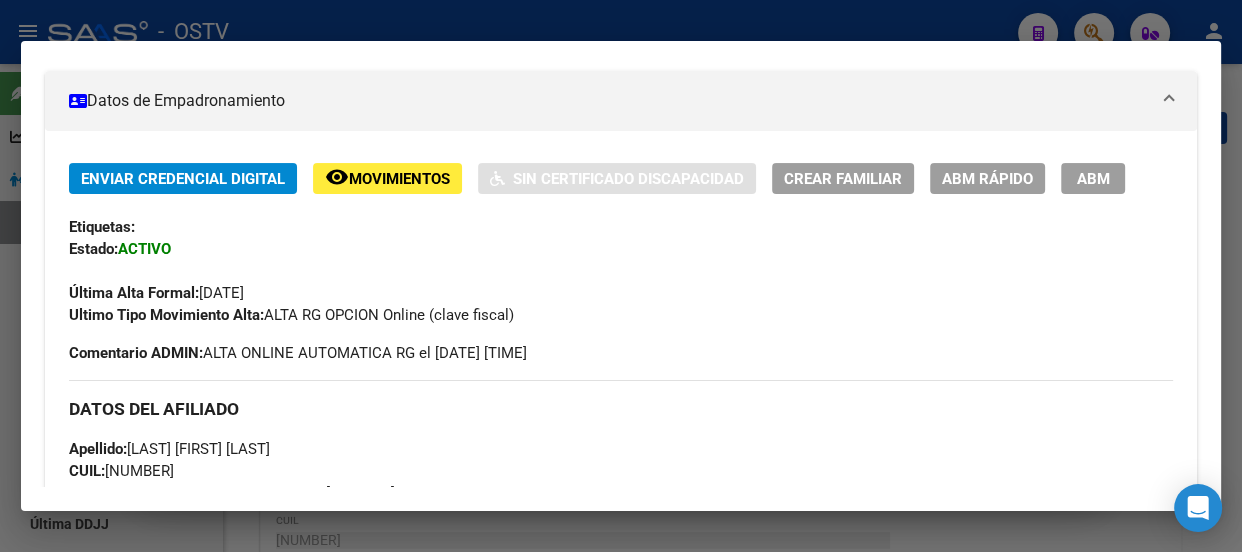 click at bounding box center (621, 276) 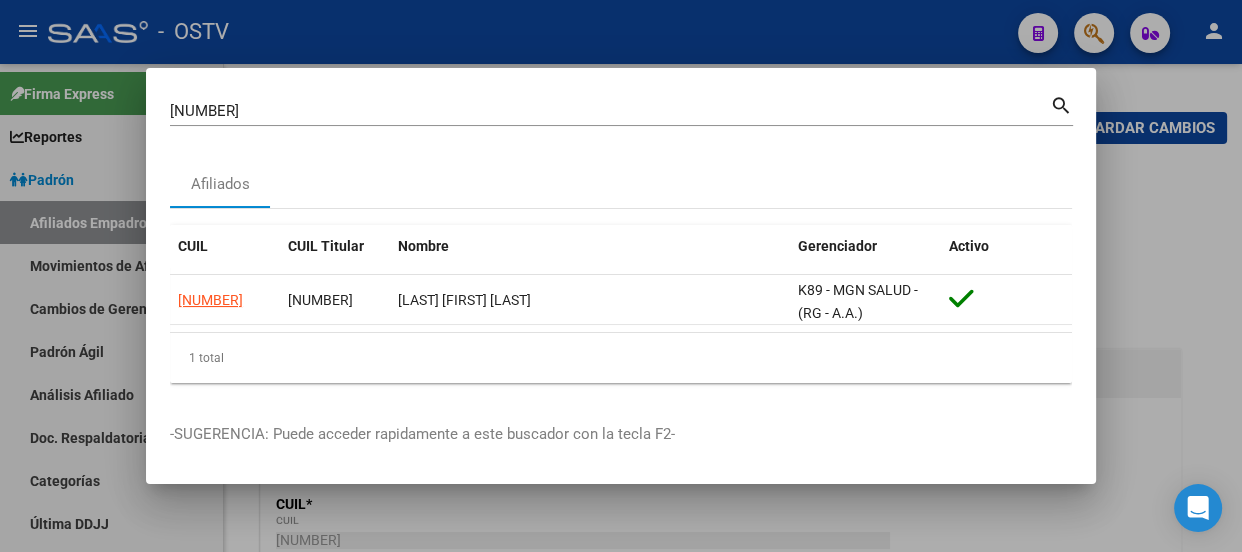 click on "[NUMBER]" at bounding box center (610, 111) 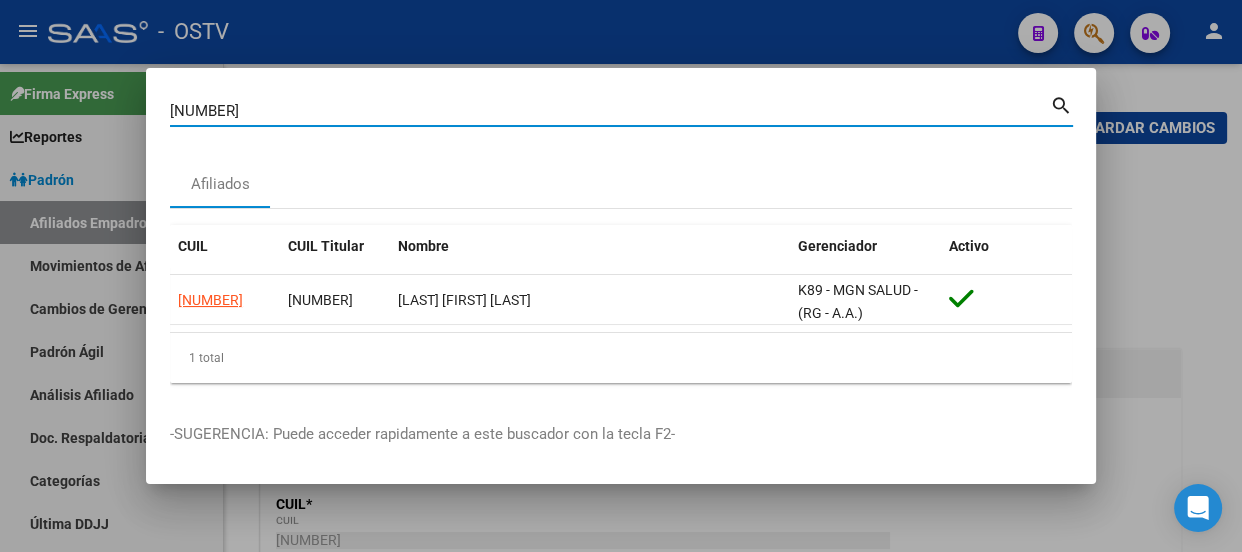 click on "[NUMBER]" at bounding box center [610, 111] 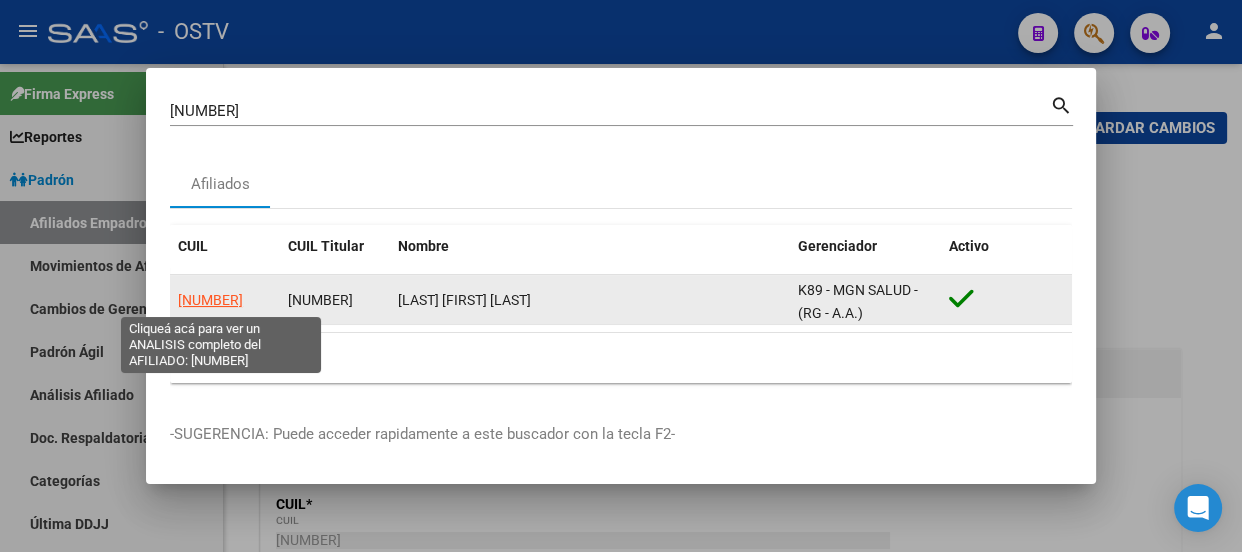 click on "[NUMBER]" 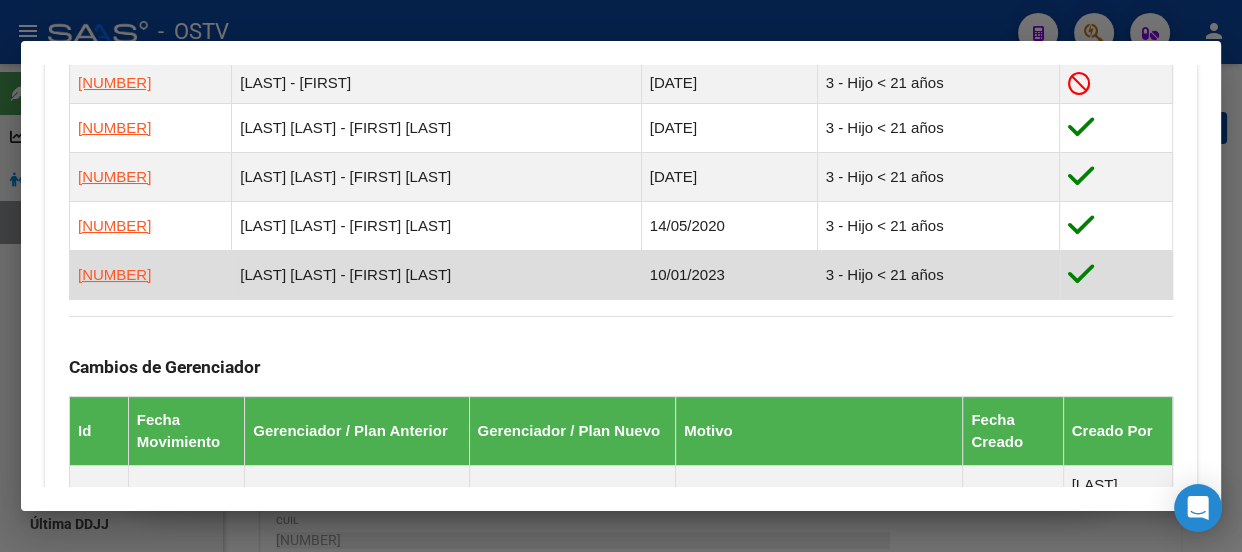 scroll, scrollTop: 1272, scrollLeft: 0, axis: vertical 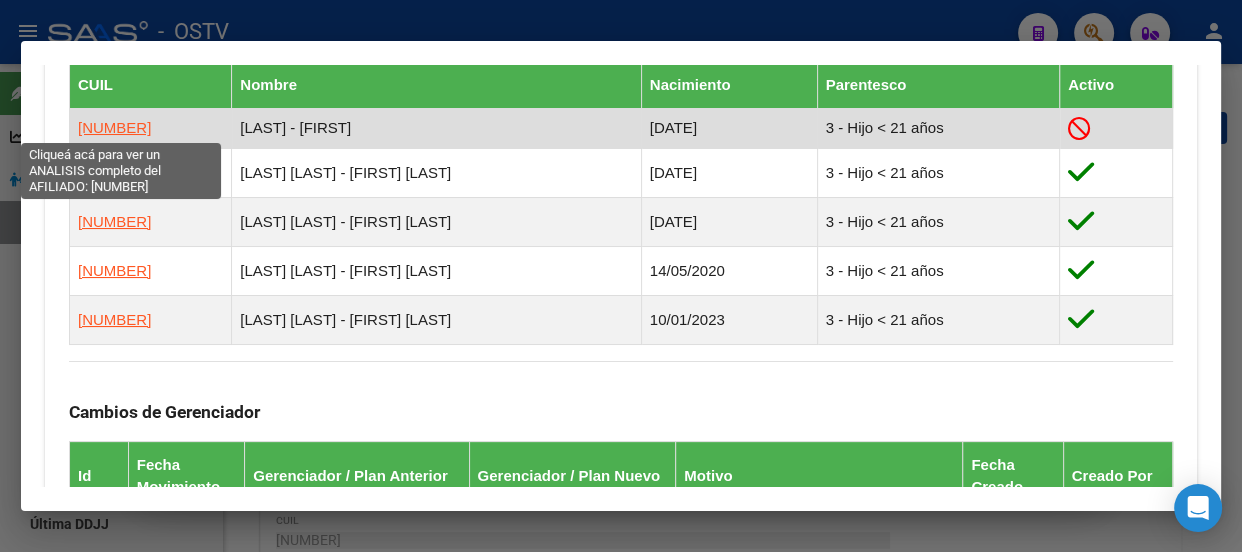 click on "[NUMBER]" at bounding box center (114, 127) 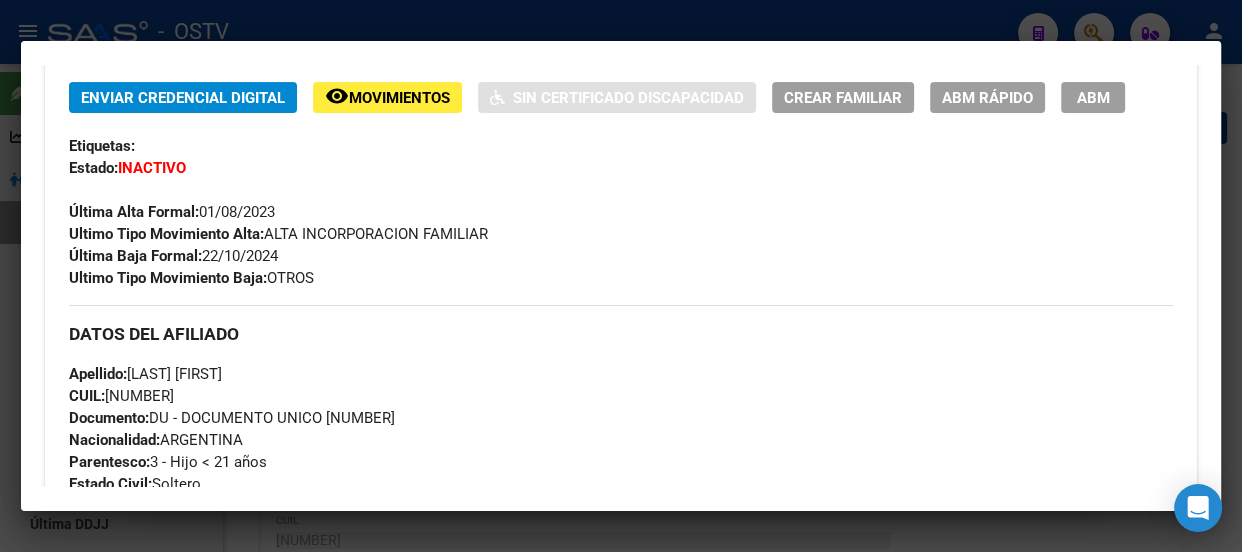 scroll, scrollTop: 545, scrollLeft: 0, axis: vertical 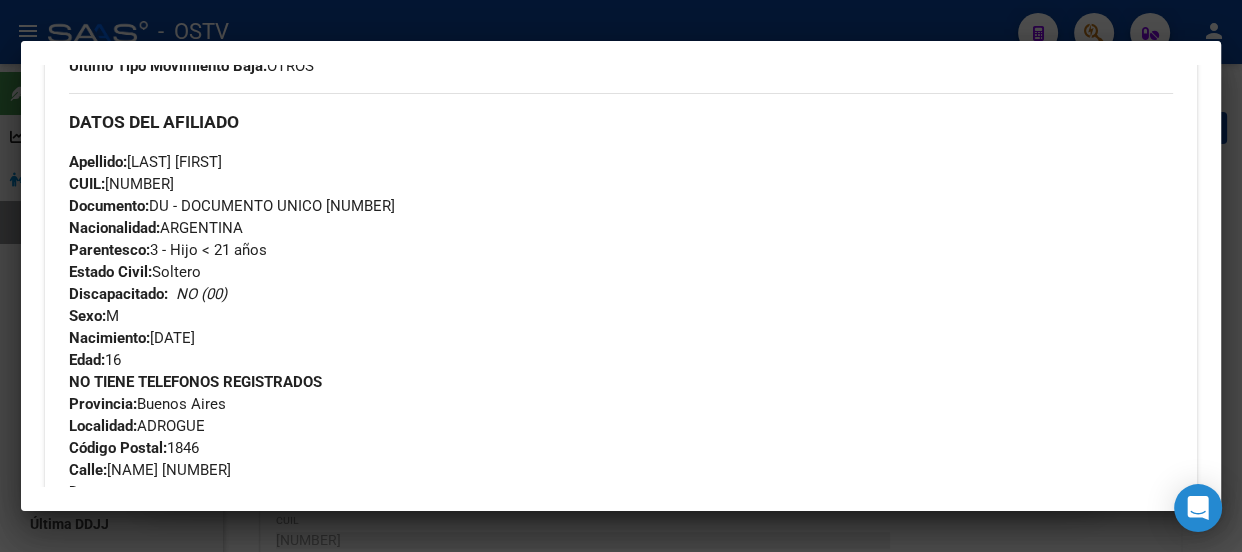 click on "CUIL:  [CUIL]" at bounding box center (121, 184) 